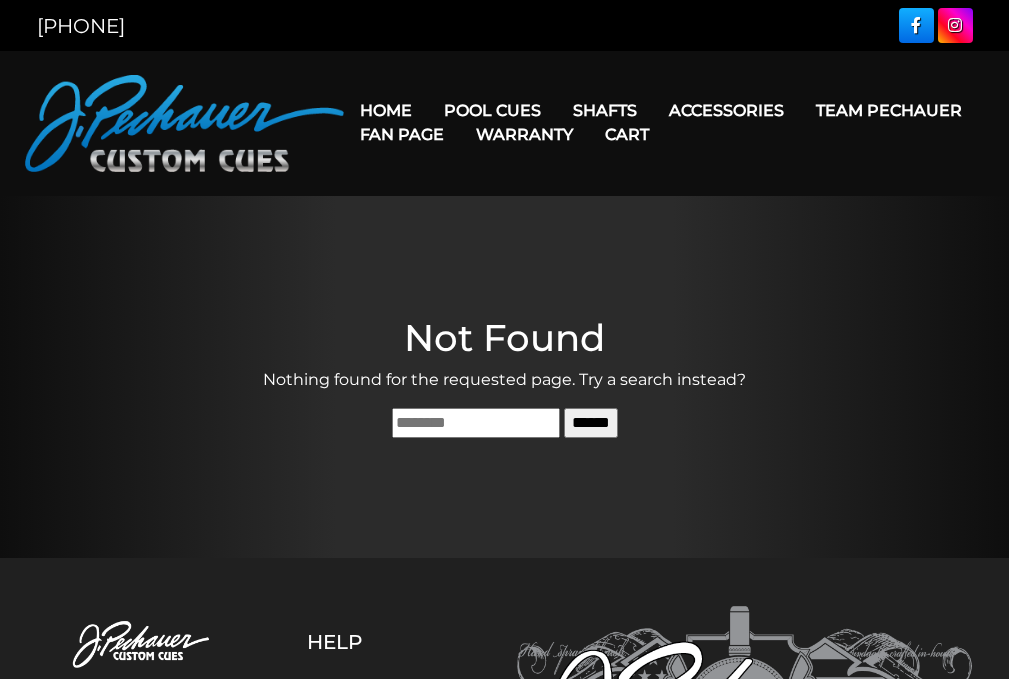 scroll, scrollTop: 0, scrollLeft: 0, axis: both 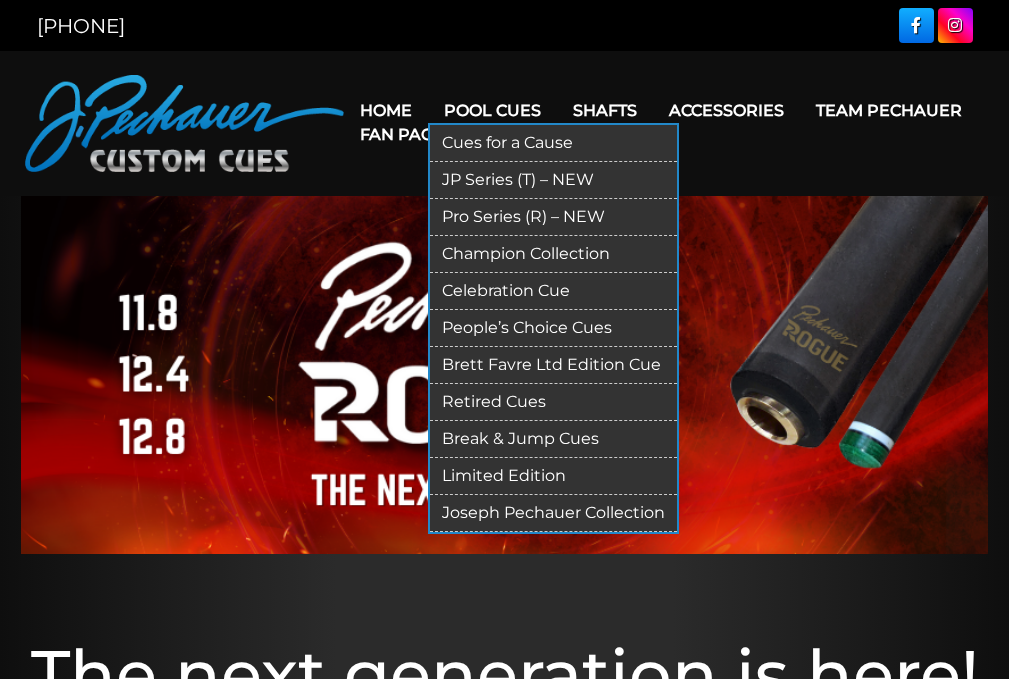 click on "Limited Edition" at bounding box center [553, 476] 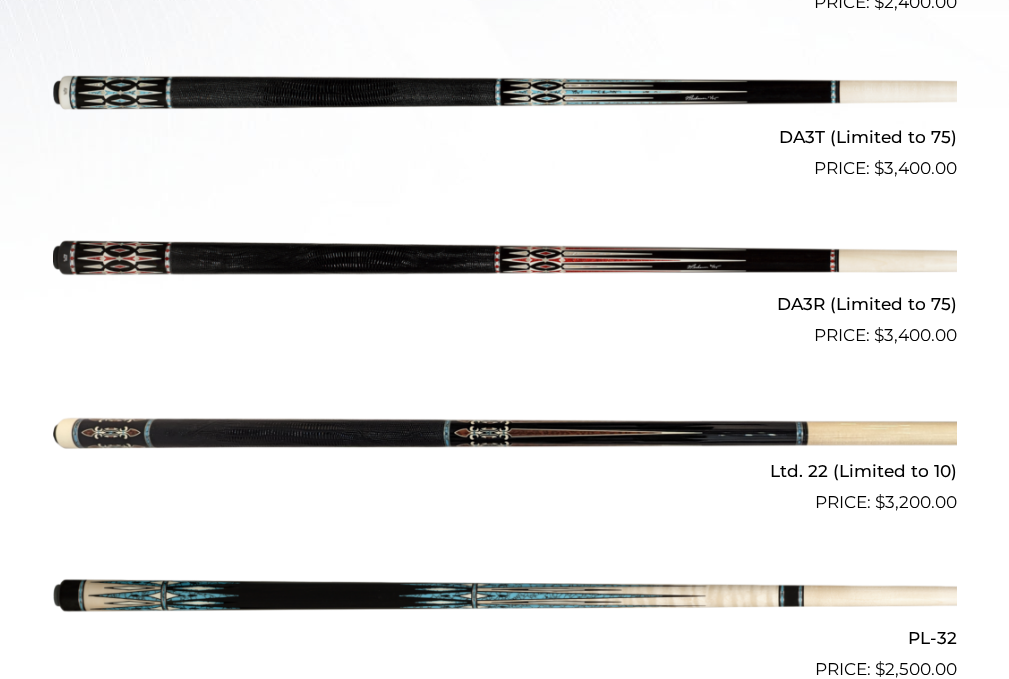 scroll, scrollTop: 853, scrollLeft: 0, axis: vertical 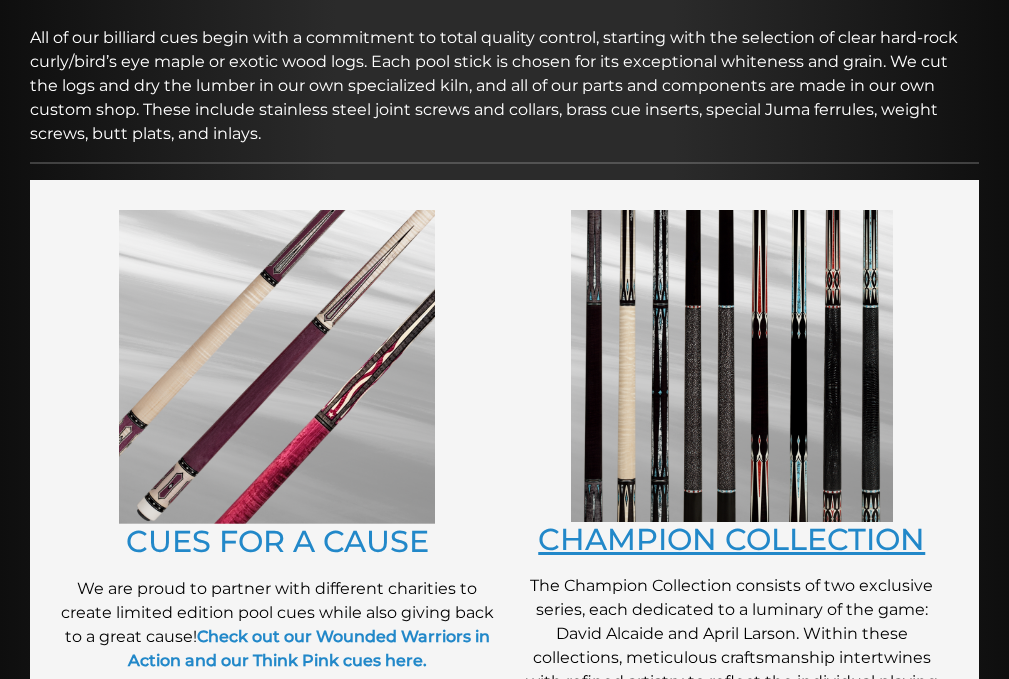 click on "CHAMPION COLLECTION" at bounding box center [731, 539] 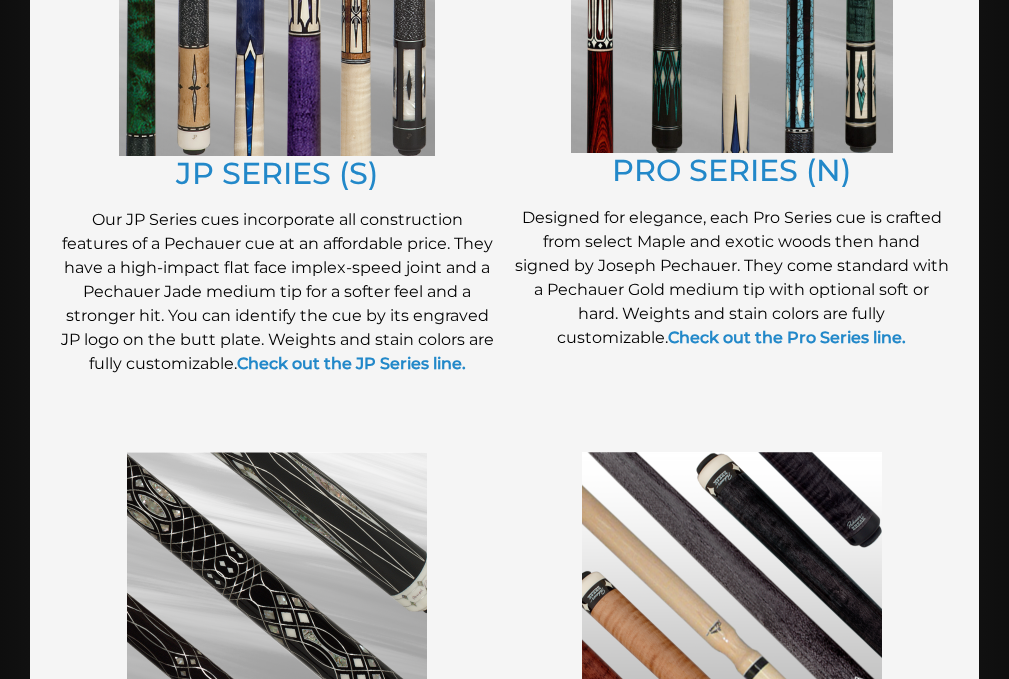 scroll, scrollTop: 1320, scrollLeft: 0, axis: vertical 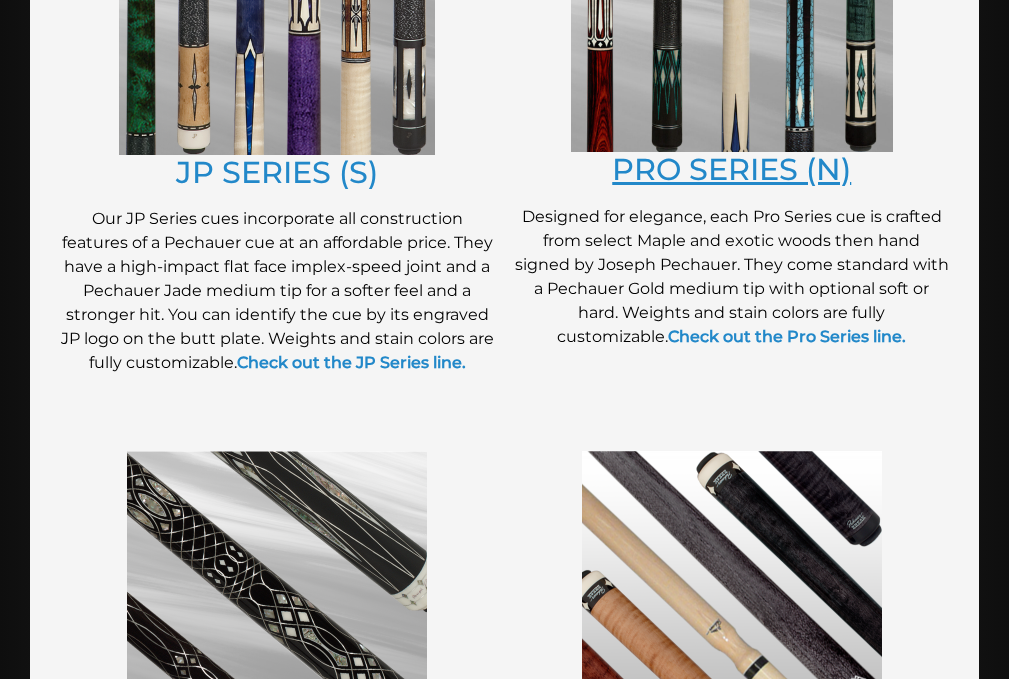 click on "PRO SERIES (N)" at bounding box center (731, 169) 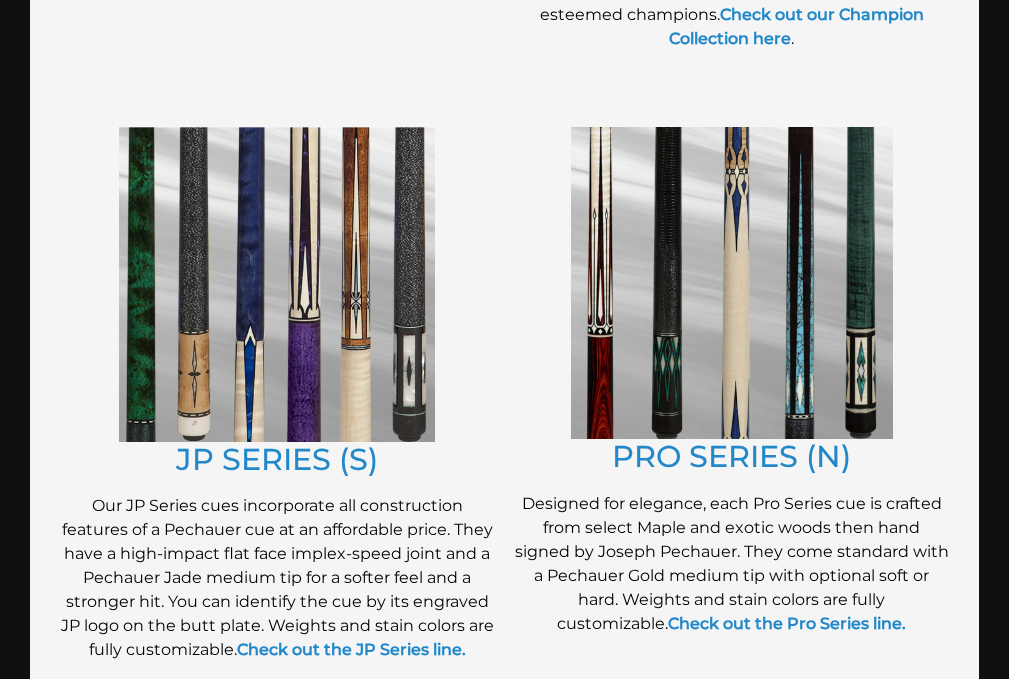 scroll, scrollTop: 1020, scrollLeft: 0, axis: vertical 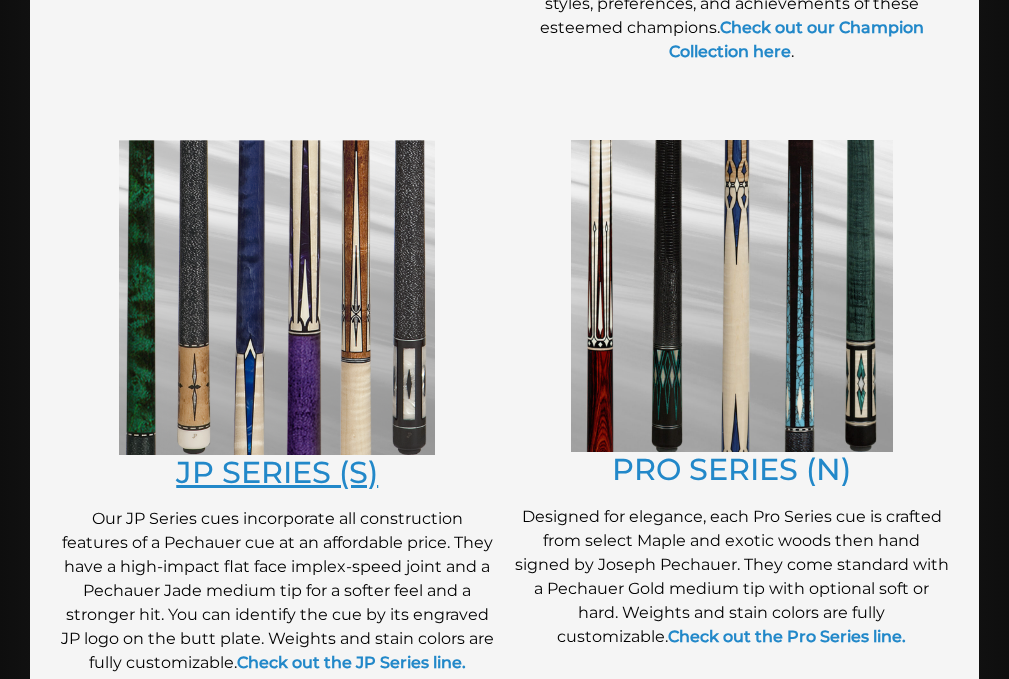 click on "JP SERIES (S)" at bounding box center [277, 472] 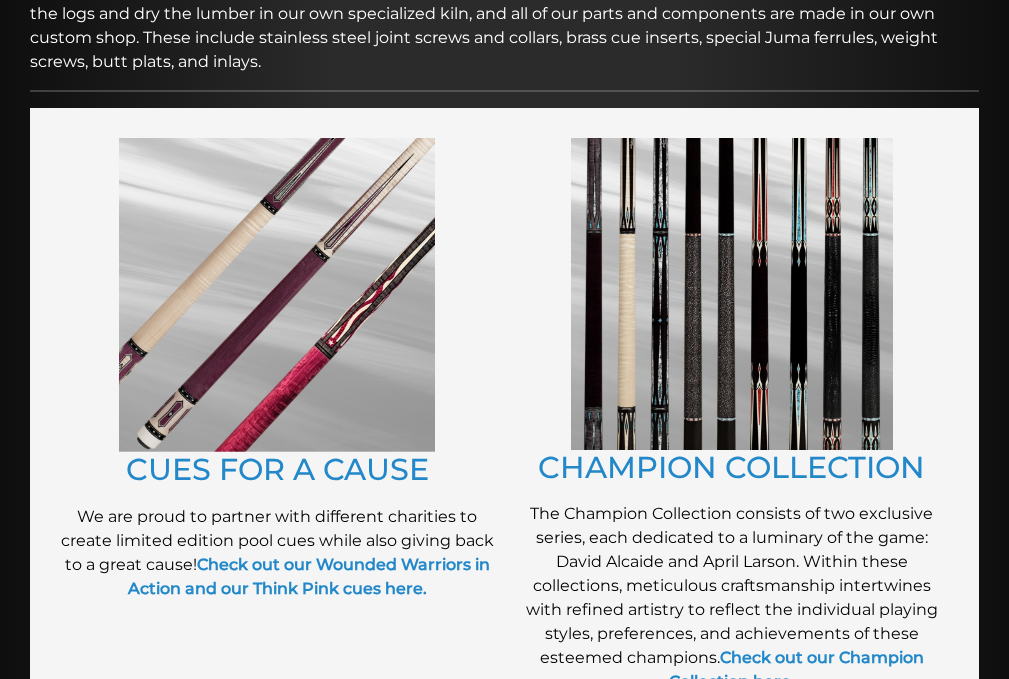 scroll, scrollTop: 403, scrollLeft: 0, axis: vertical 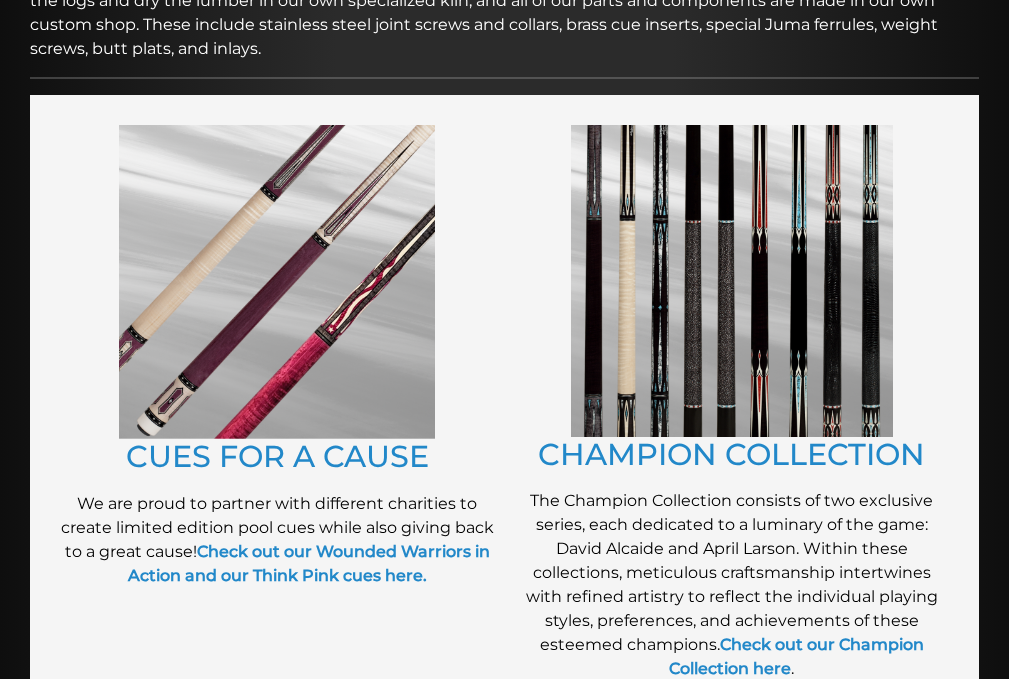 click at bounding box center (277, 282) 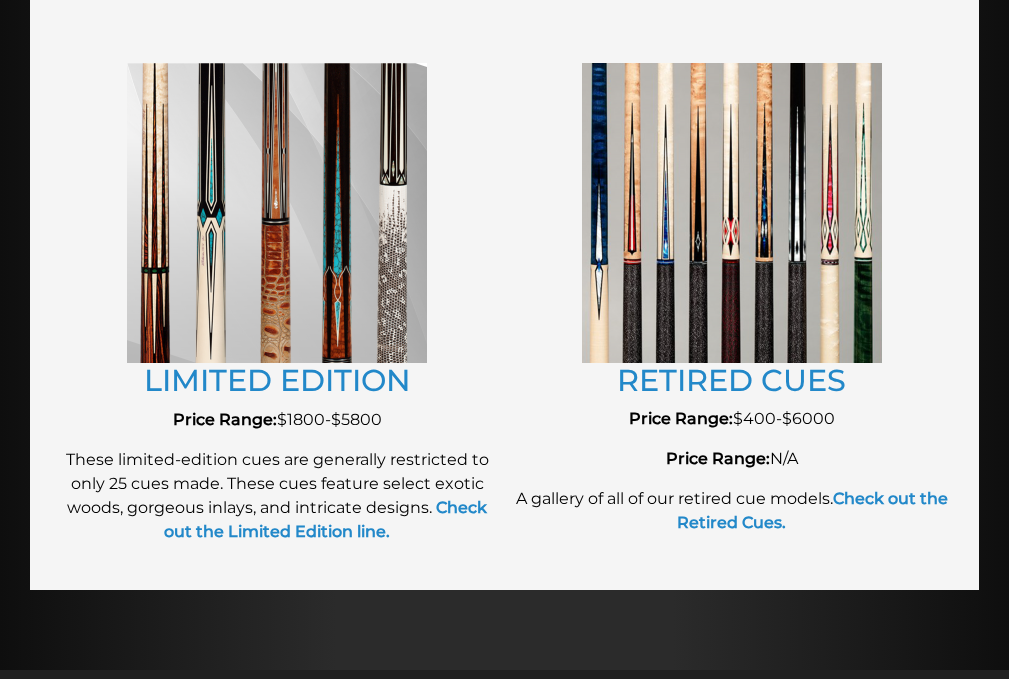 scroll, scrollTop: 2367, scrollLeft: 0, axis: vertical 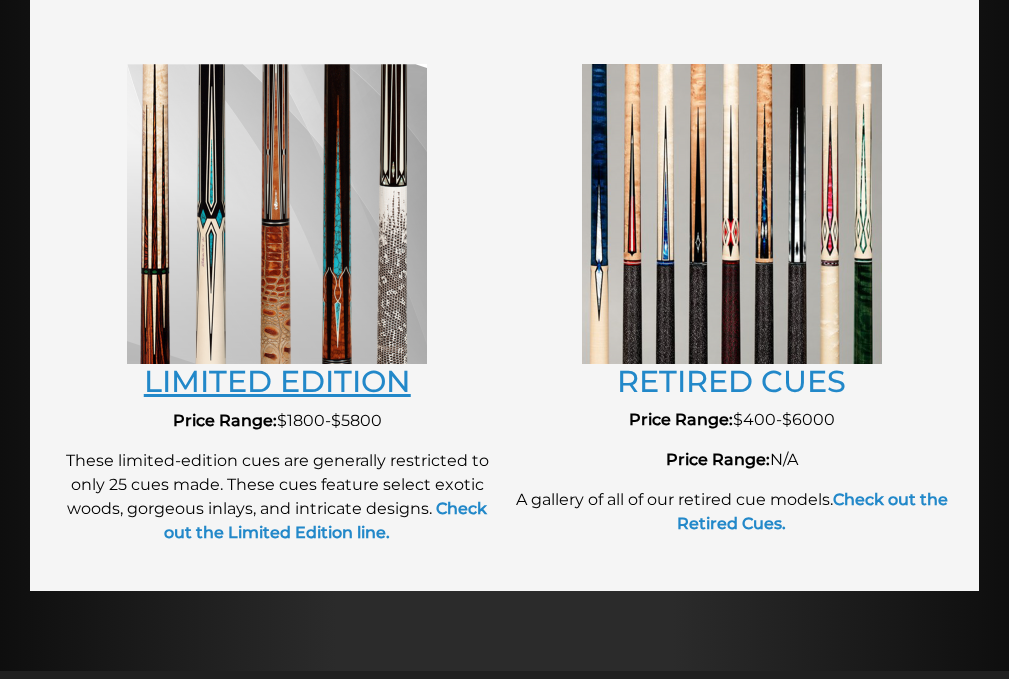 click on "LIMITED EDITION" at bounding box center [277, 381] 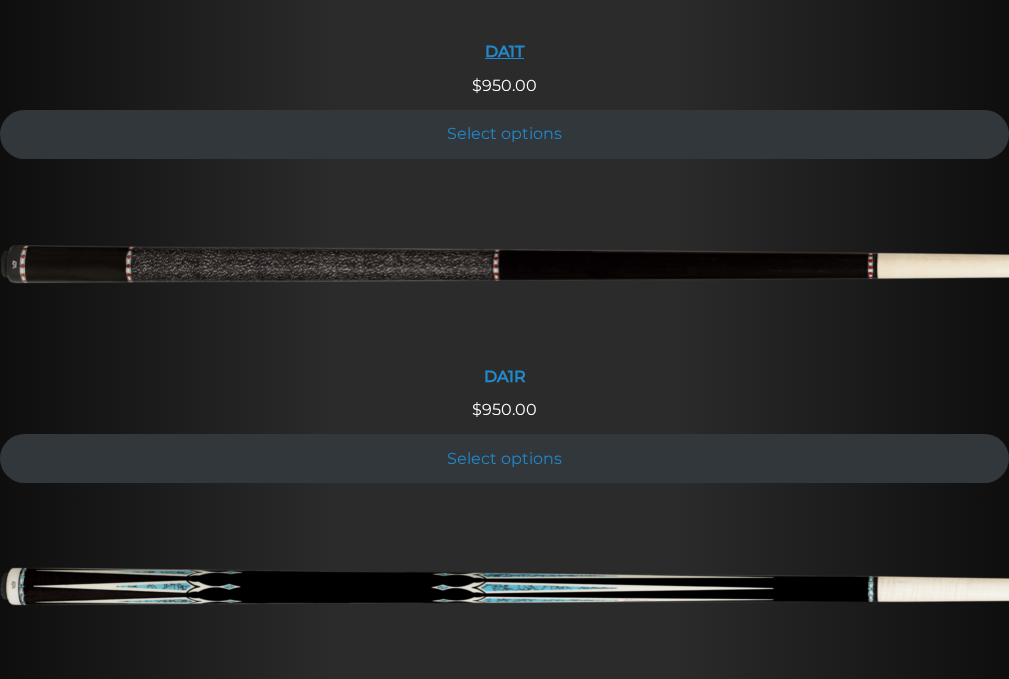scroll, scrollTop: 2048, scrollLeft: 0, axis: vertical 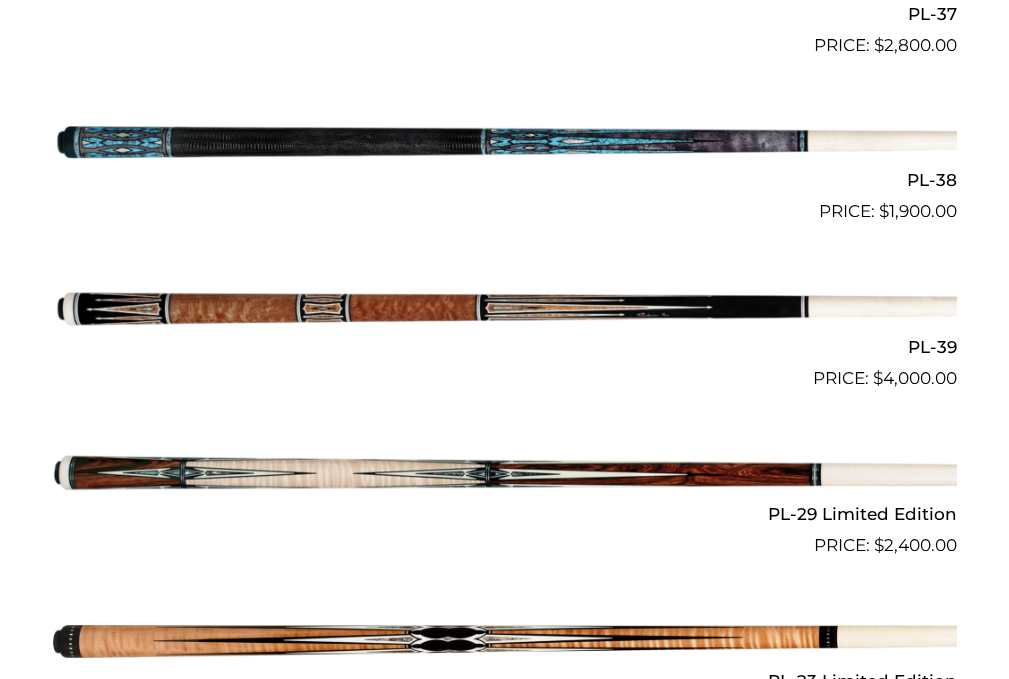 click at bounding box center [505, 308] 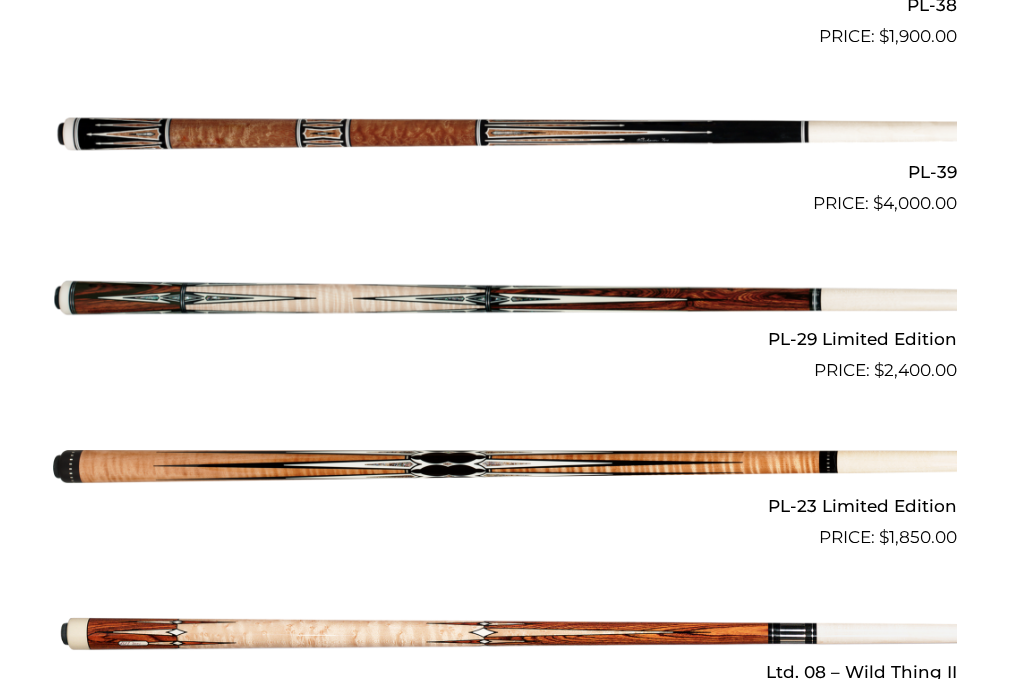 scroll, scrollTop: 2306, scrollLeft: 0, axis: vertical 